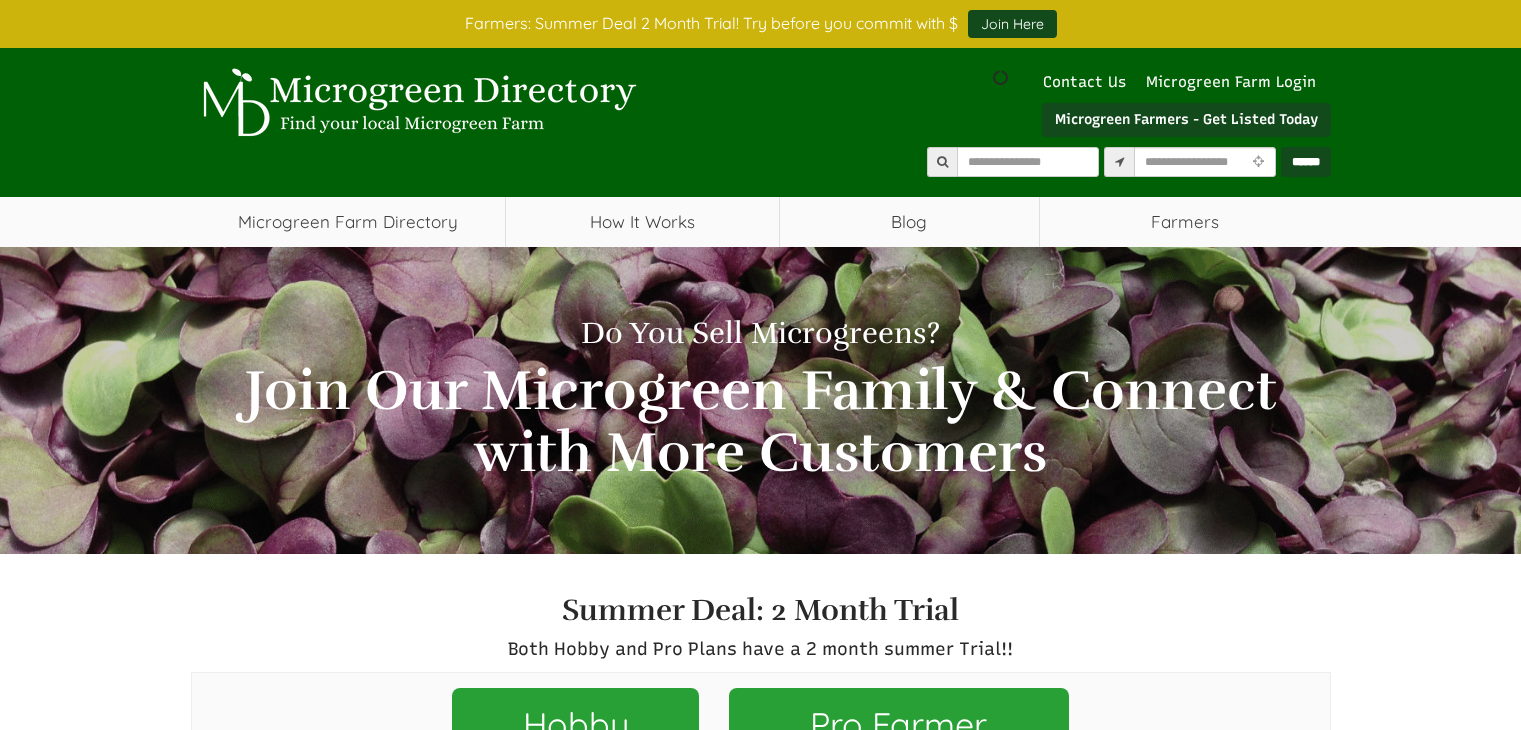 scroll, scrollTop: 0, scrollLeft: 0, axis: both 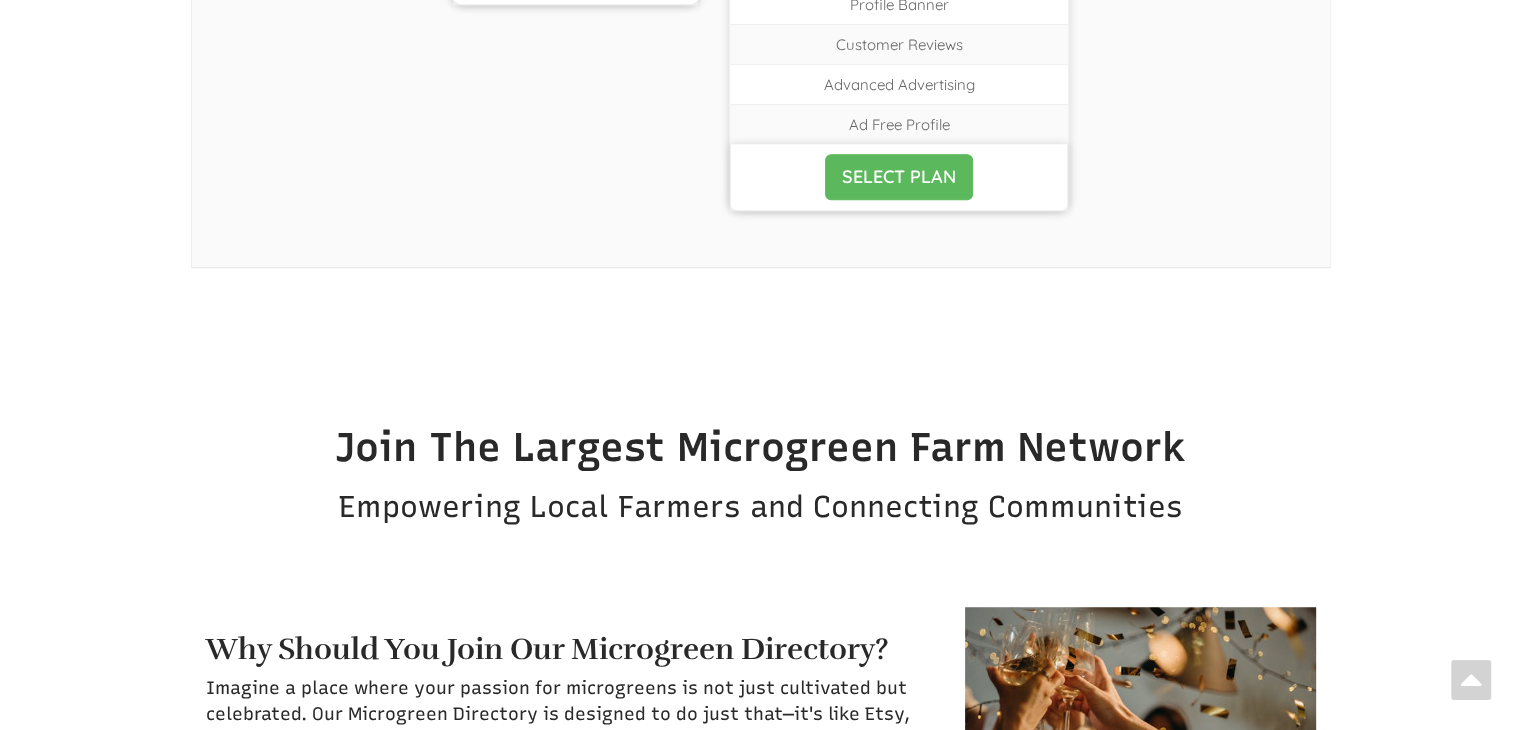 select 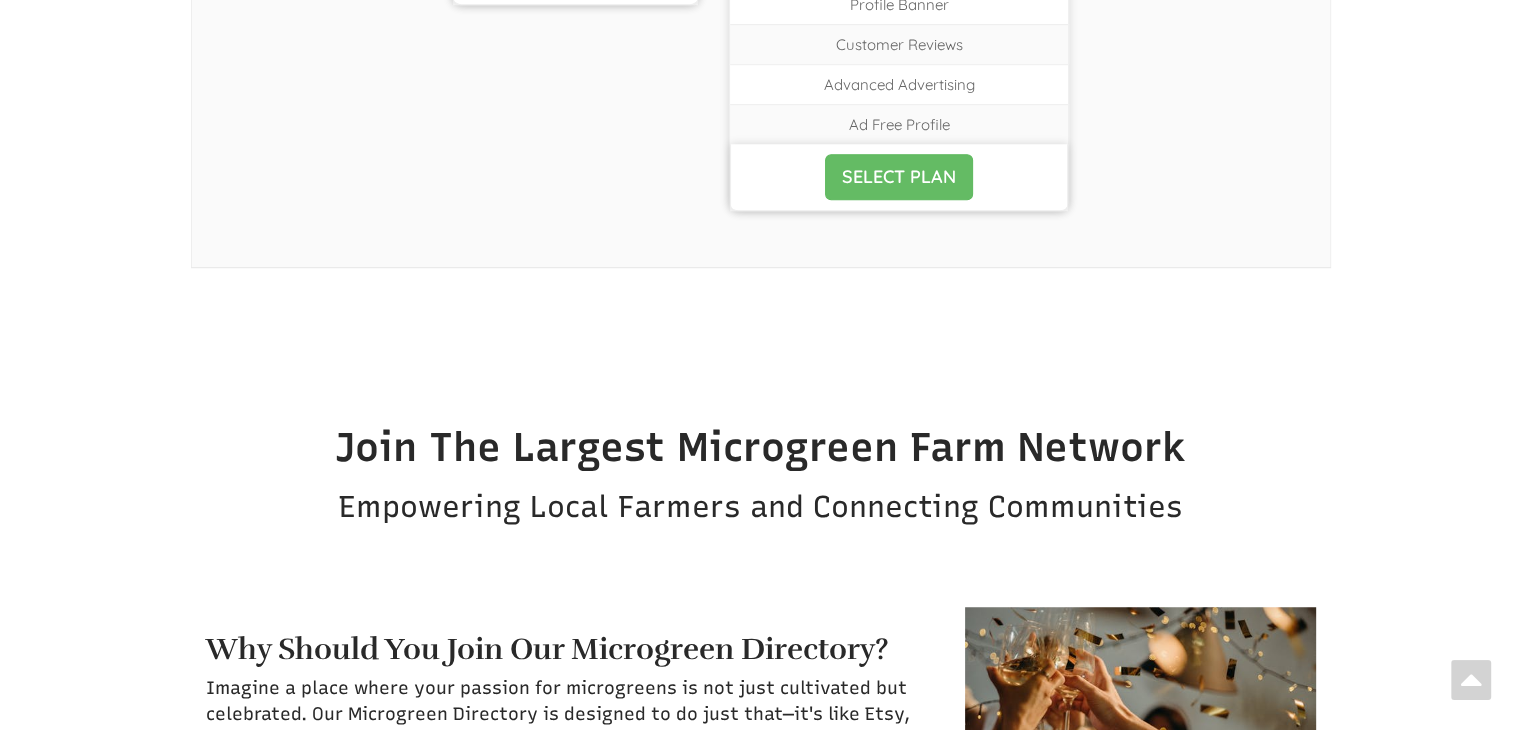 click on "SELECT PLAN" at bounding box center (899, 177) 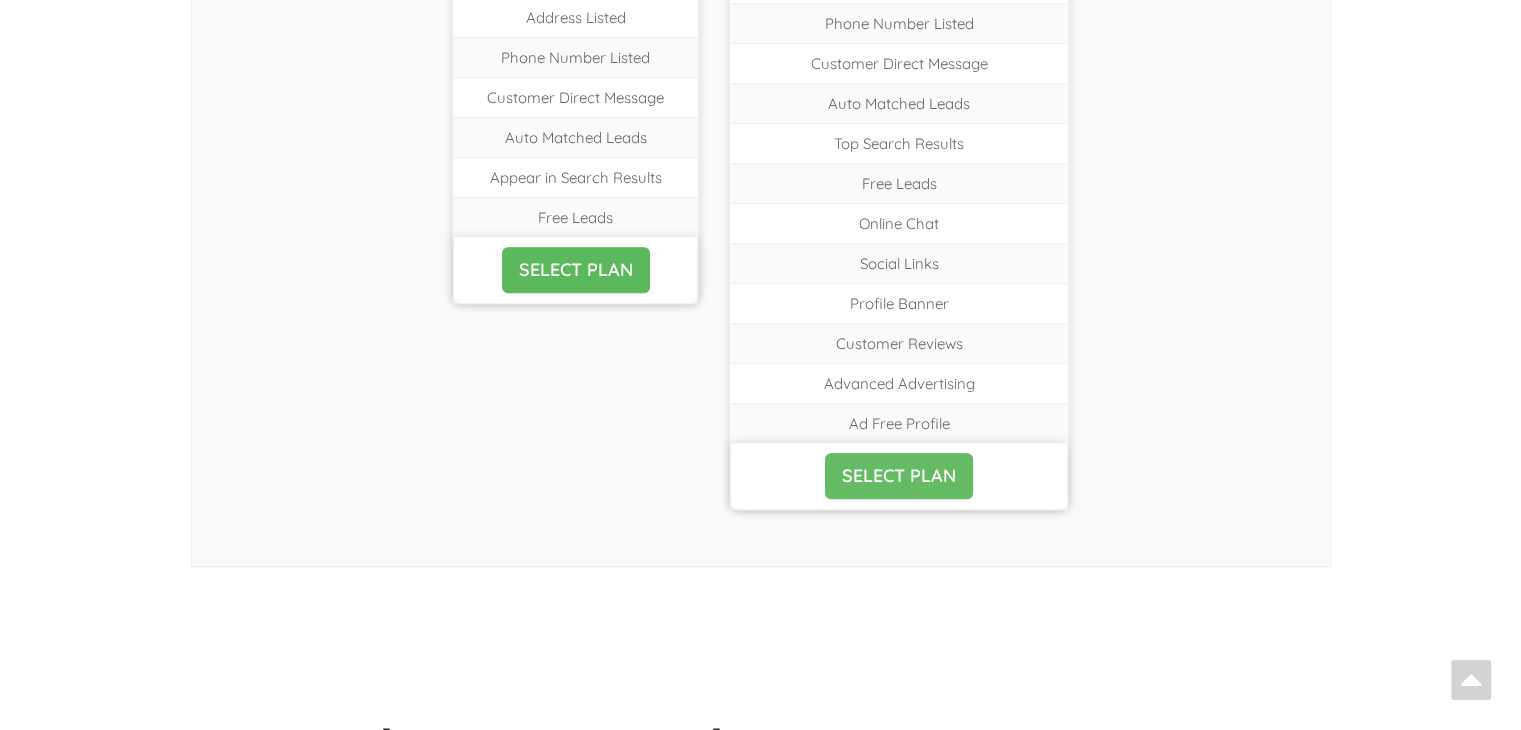 scroll, scrollTop: 872, scrollLeft: 0, axis: vertical 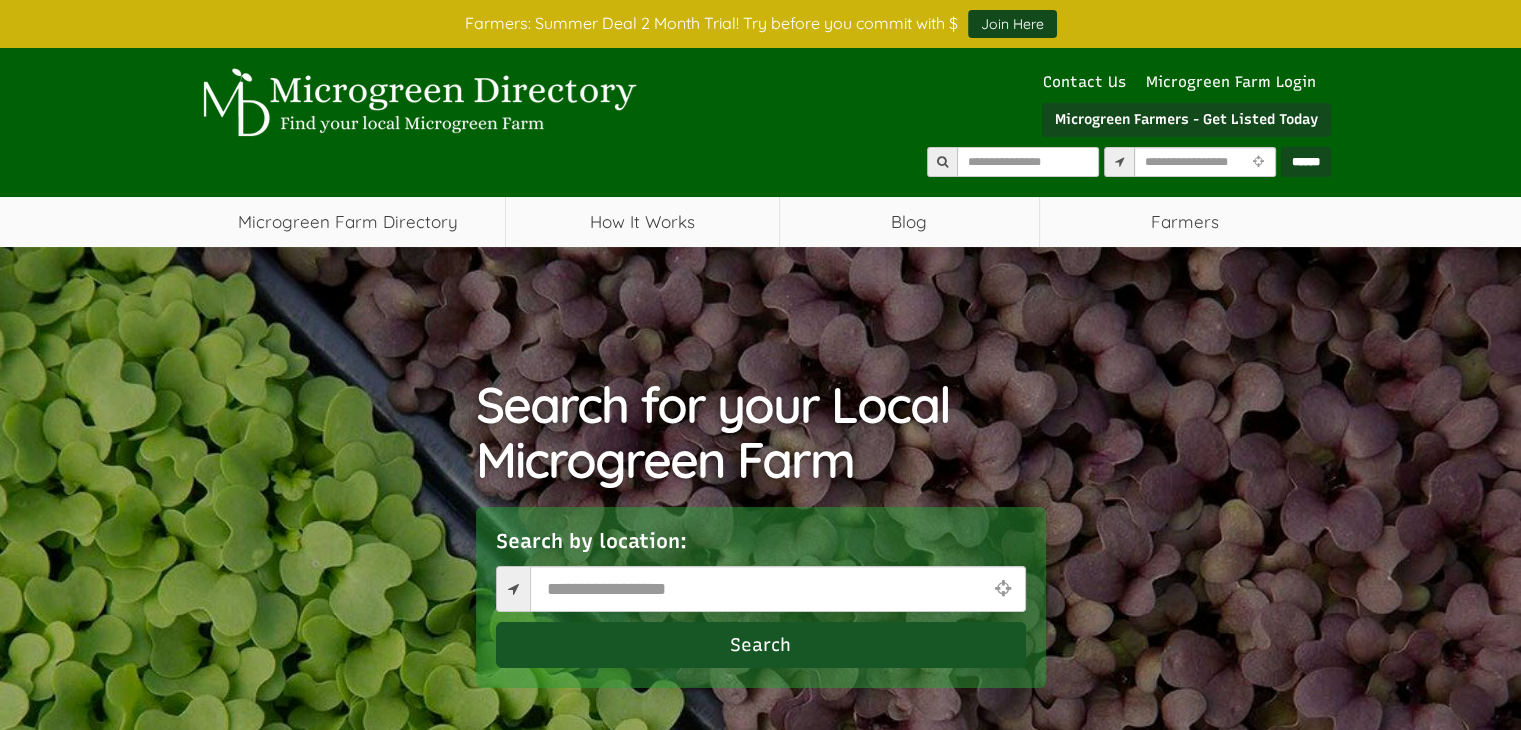 select 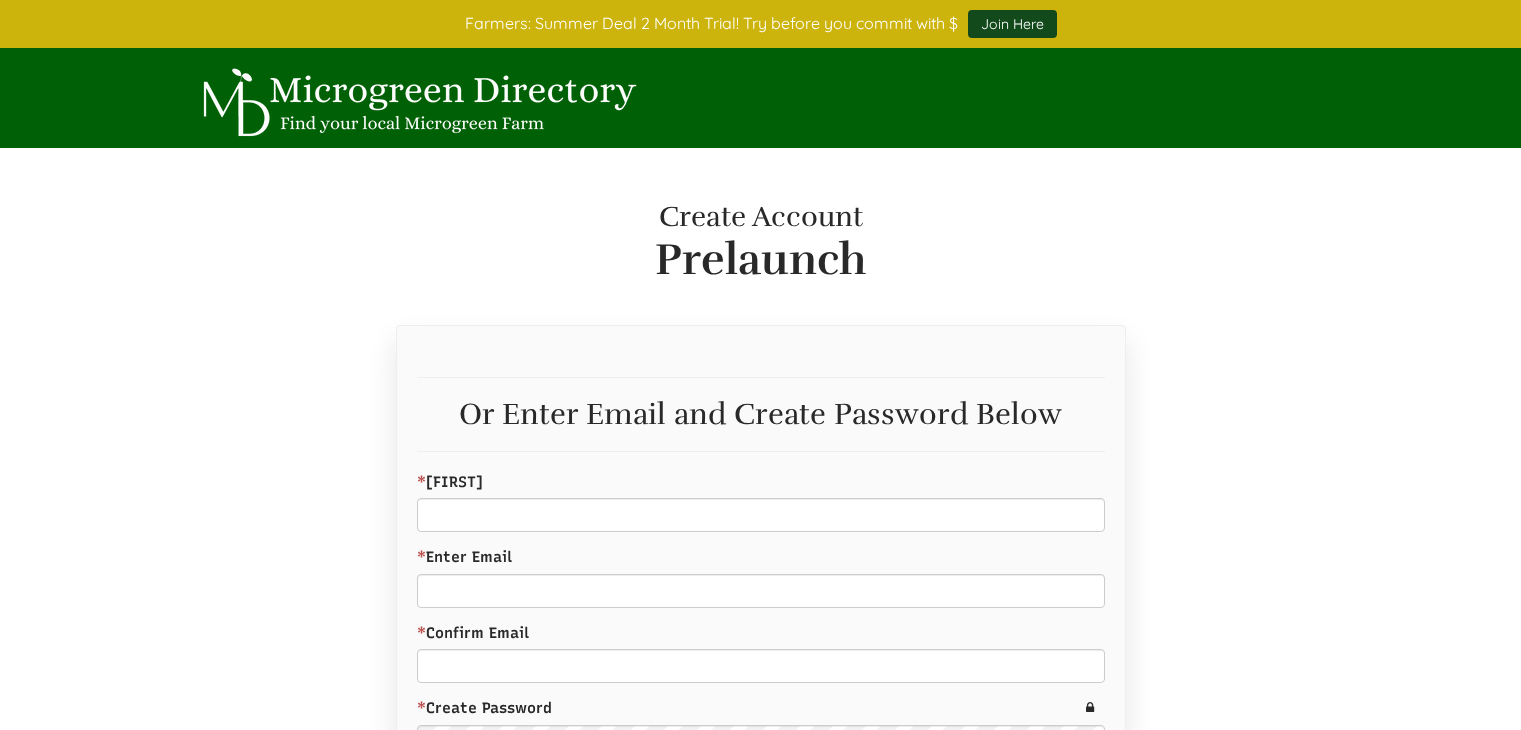 scroll, scrollTop: 0, scrollLeft: 0, axis: both 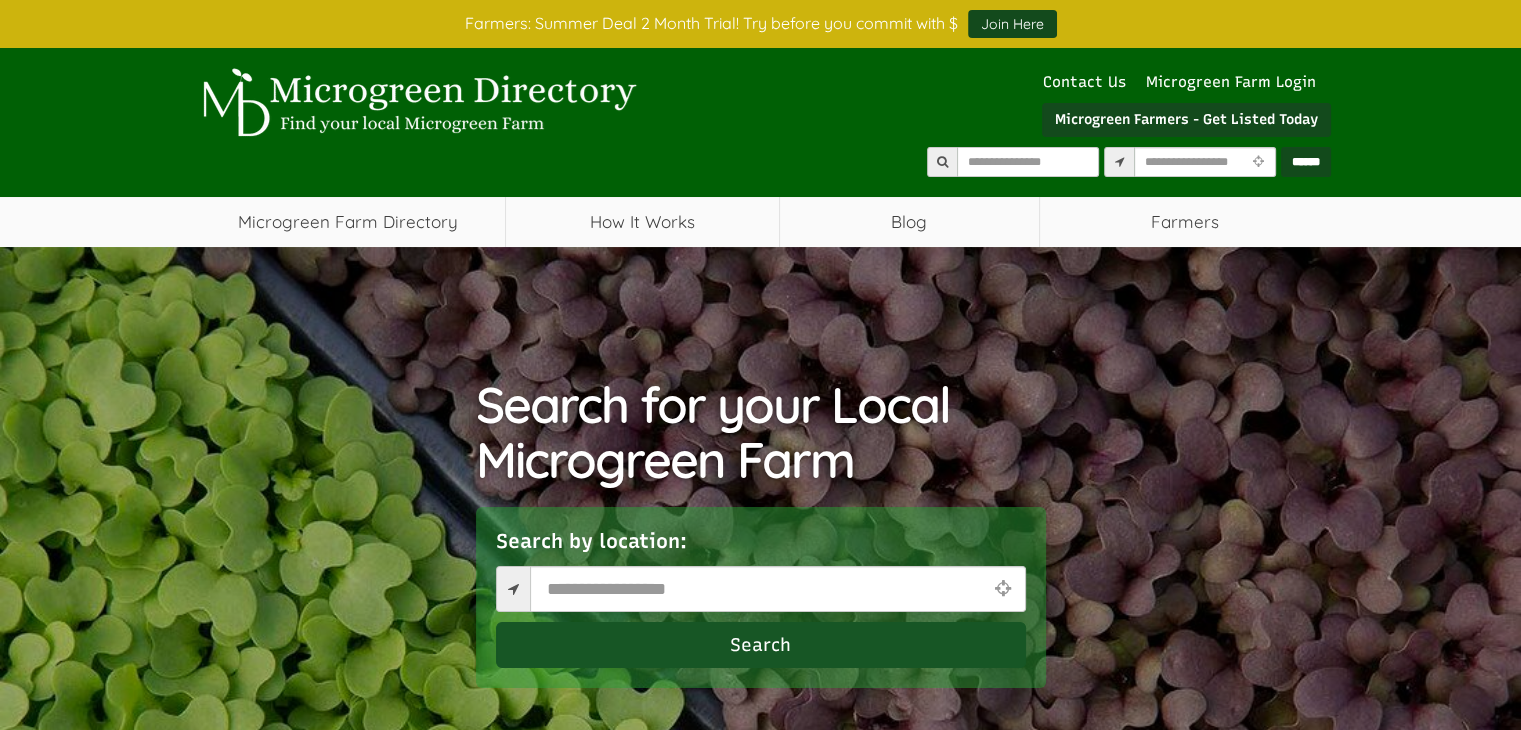 select 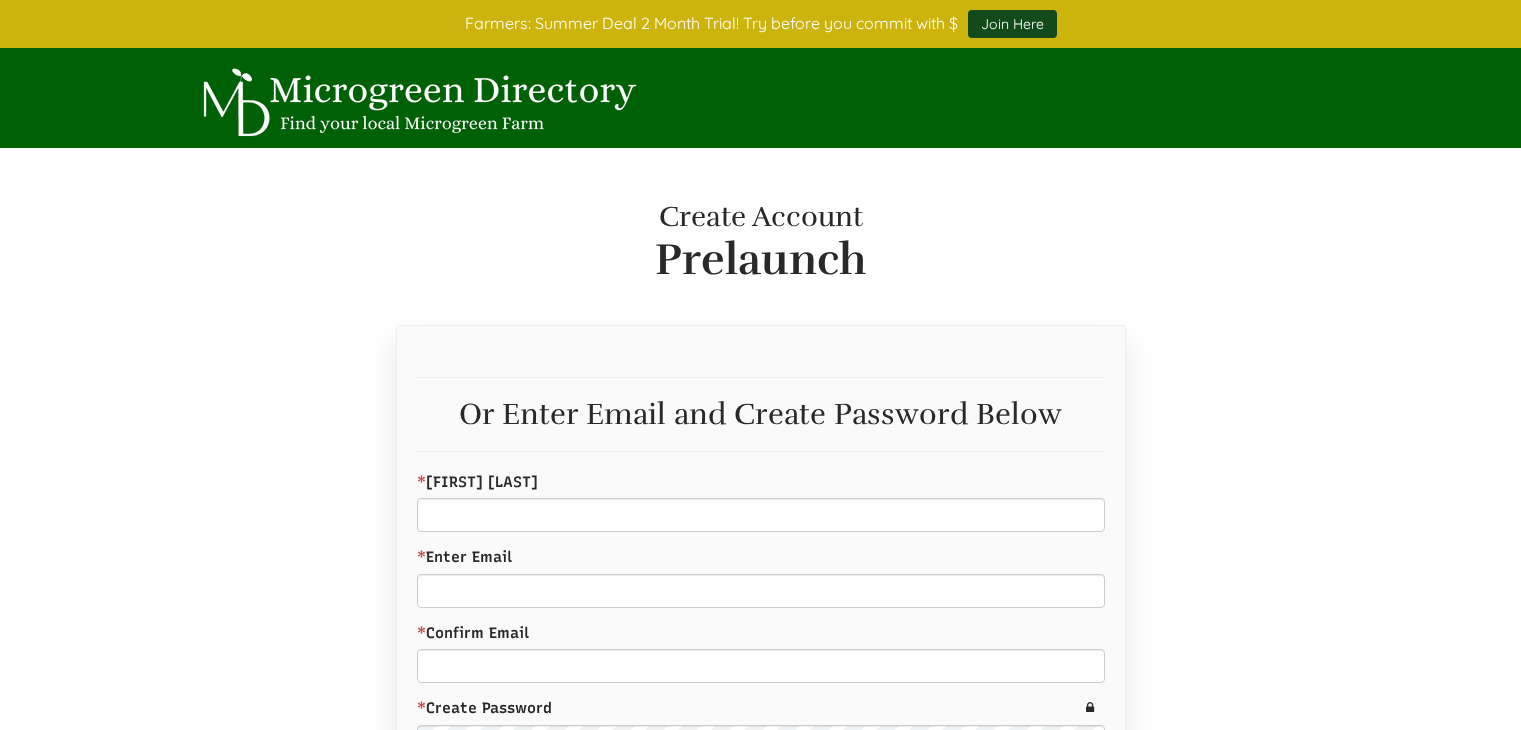 scroll, scrollTop: 0, scrollLeft: 0, axis: both 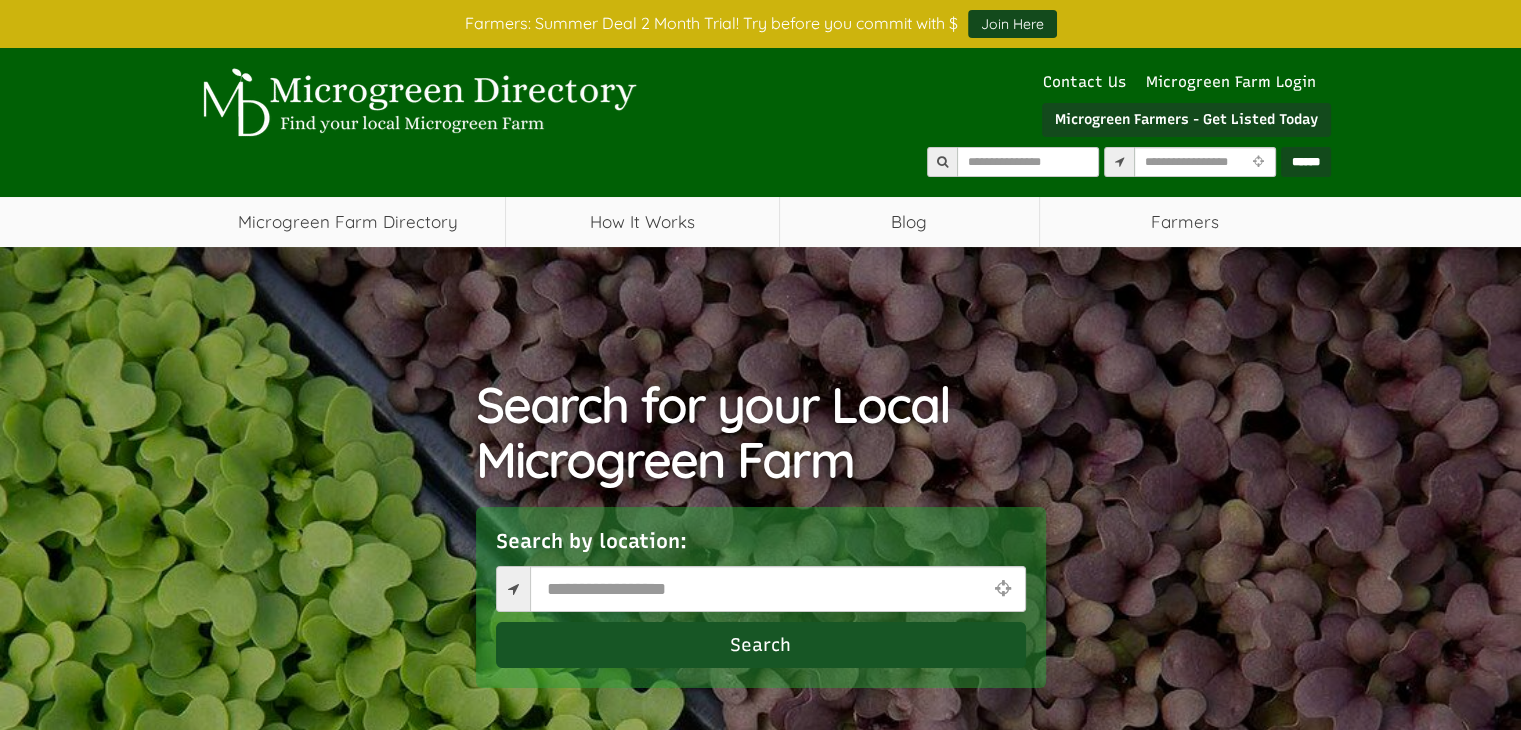 select 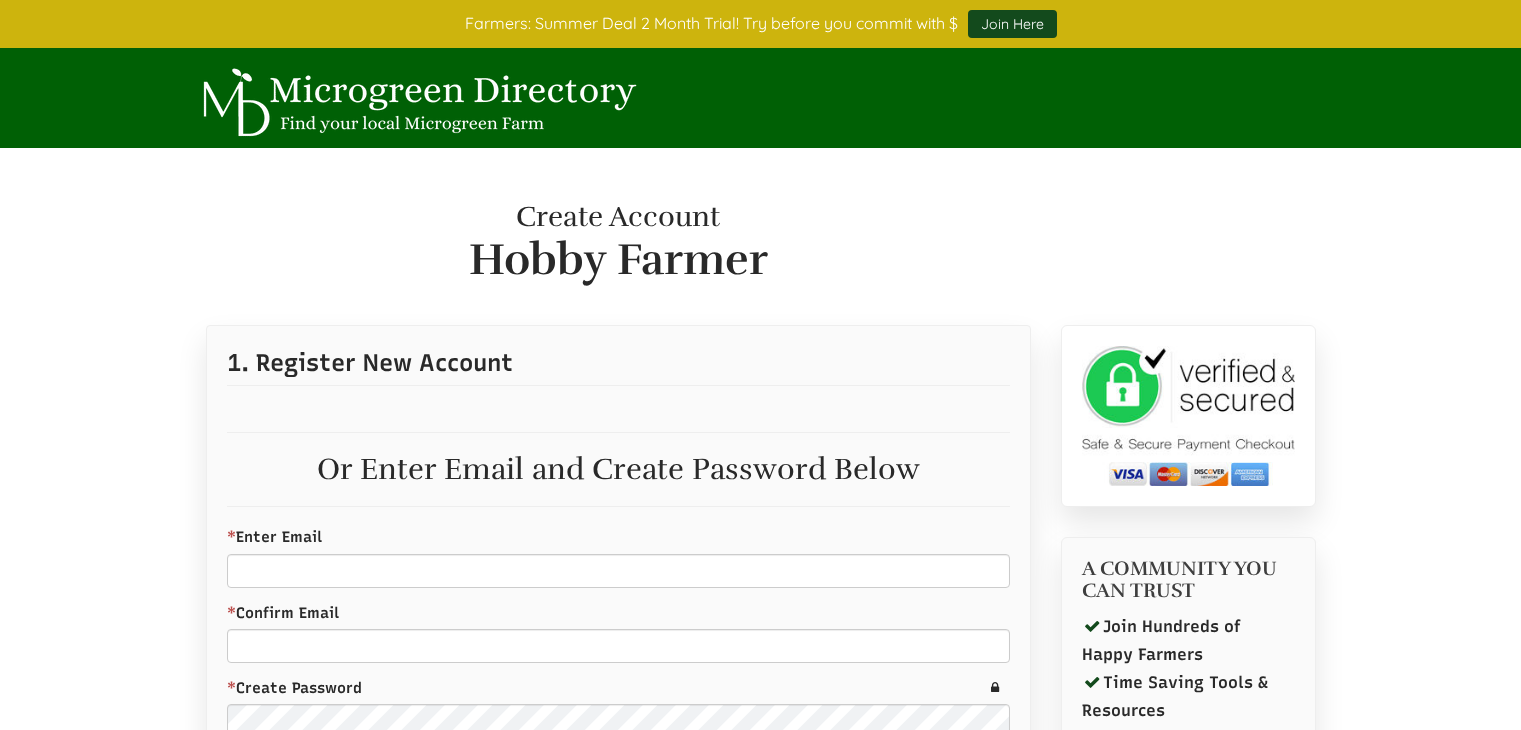 scroll, scrollTop: 85, scrollLeft: 0, axis: vertical 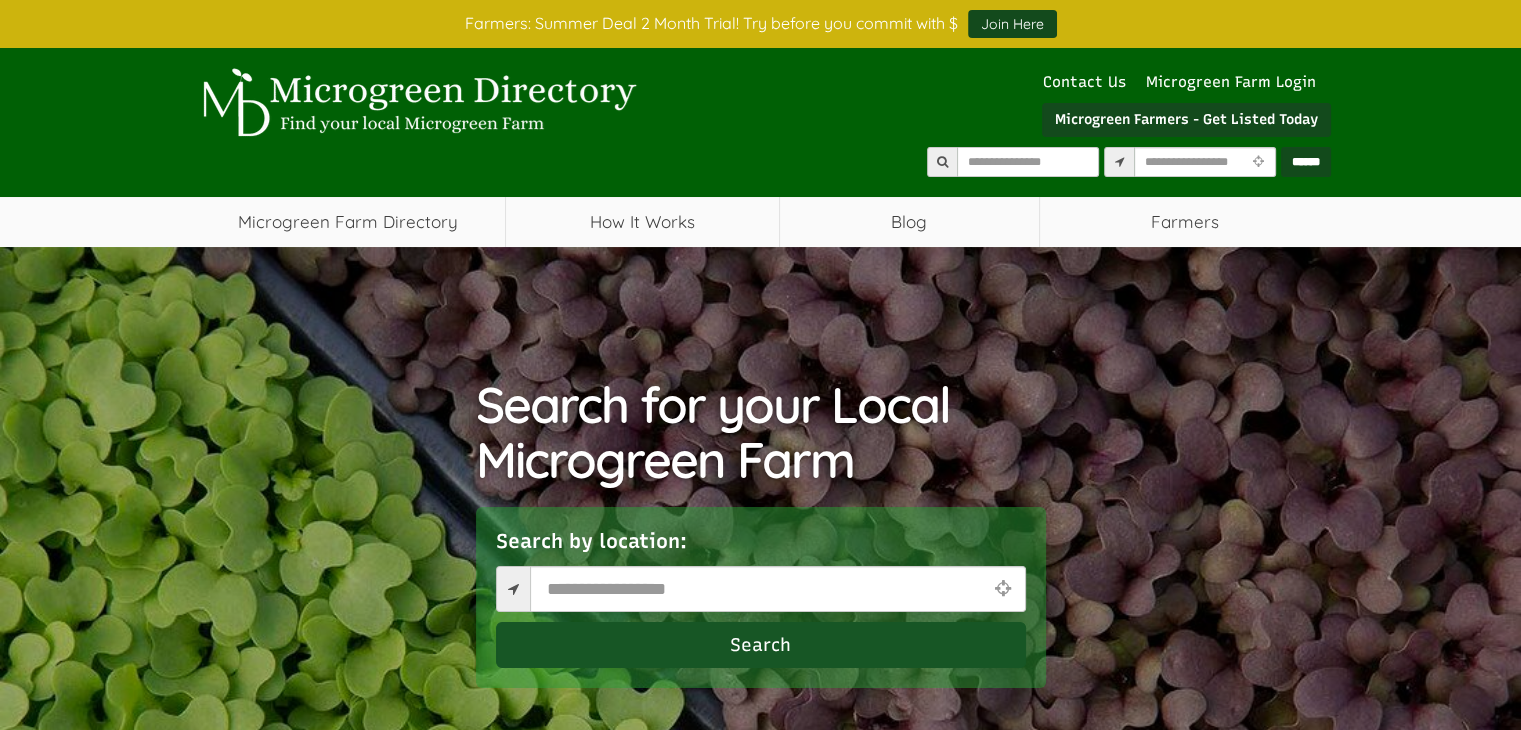 select 